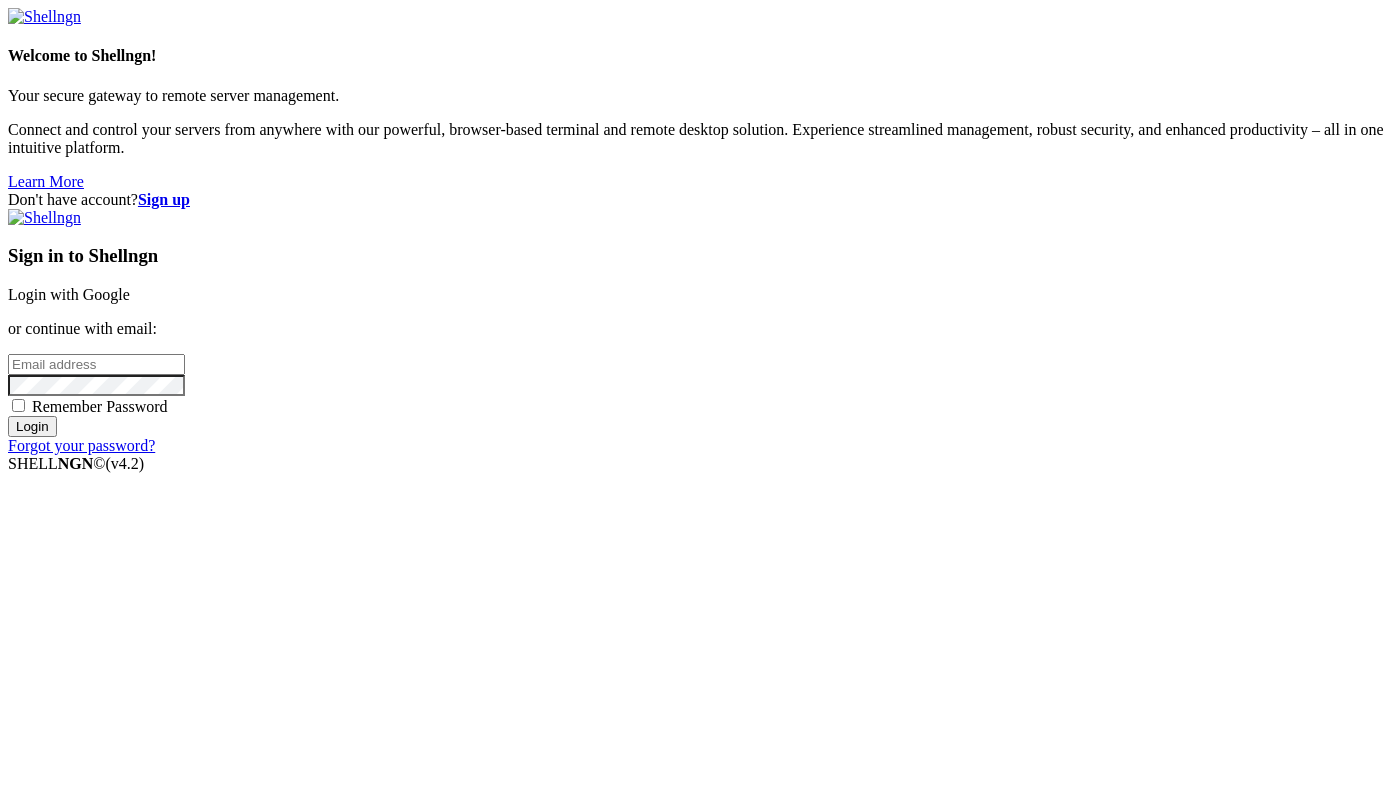 scroll, scrollTop: 0, scrollLeft: 0, axis: both 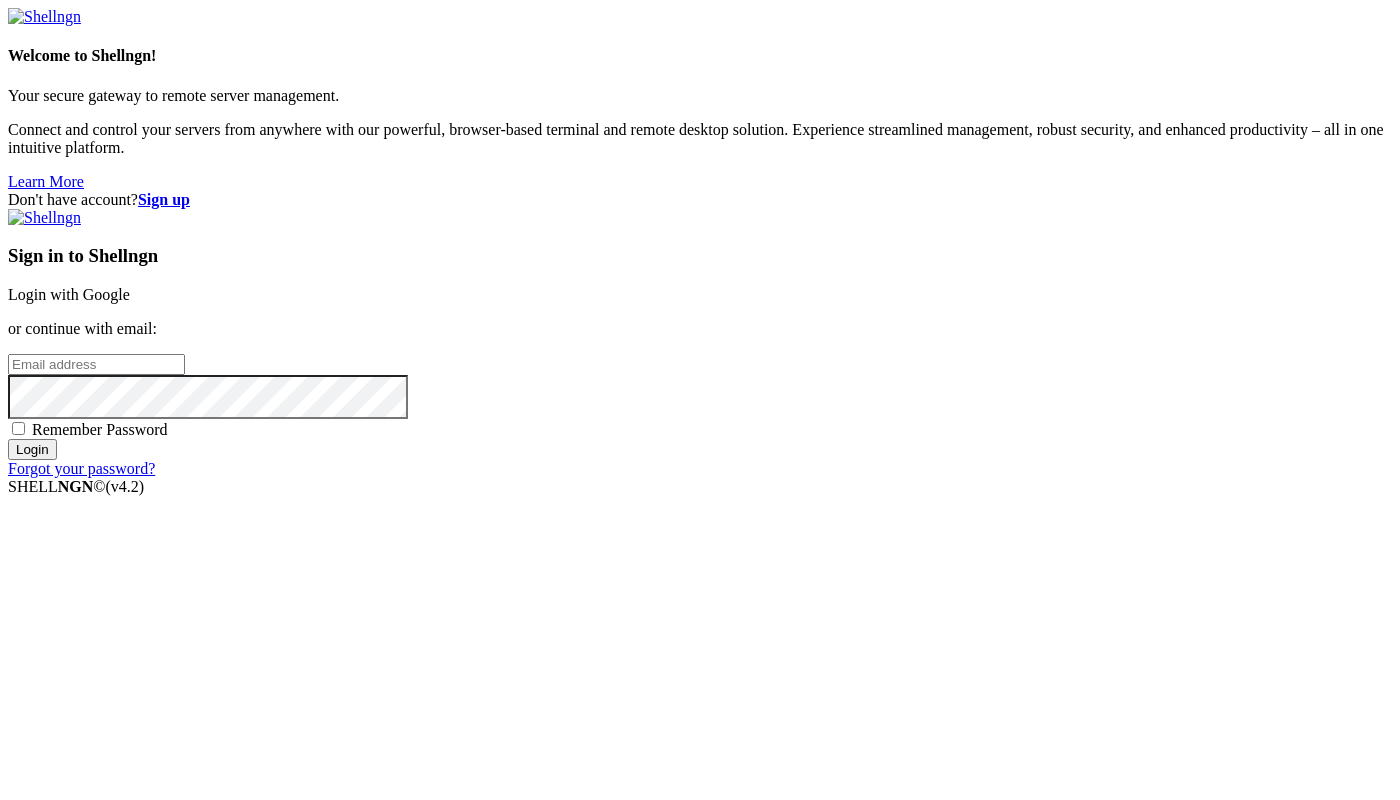 click at bounding box center [96, 364] 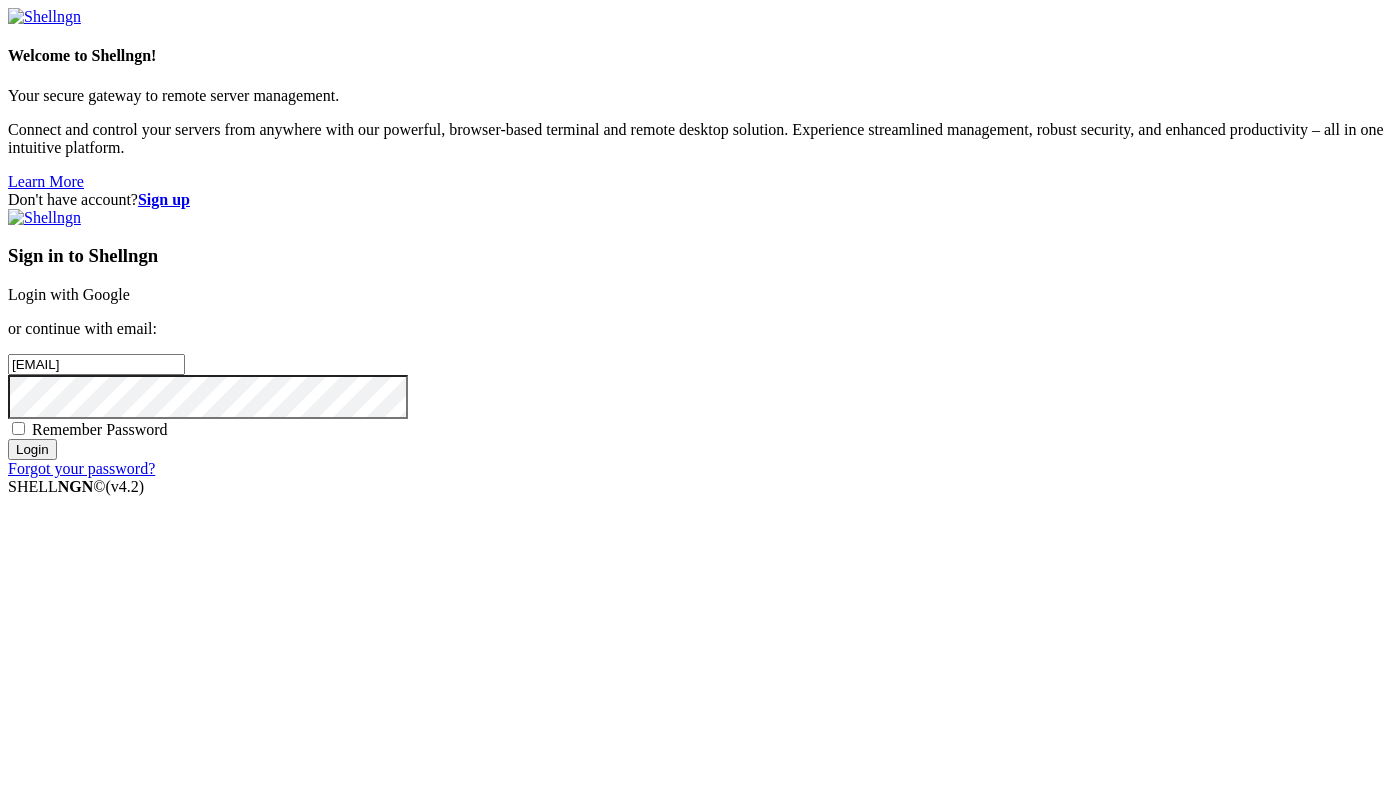 type on "[EMAIL]" 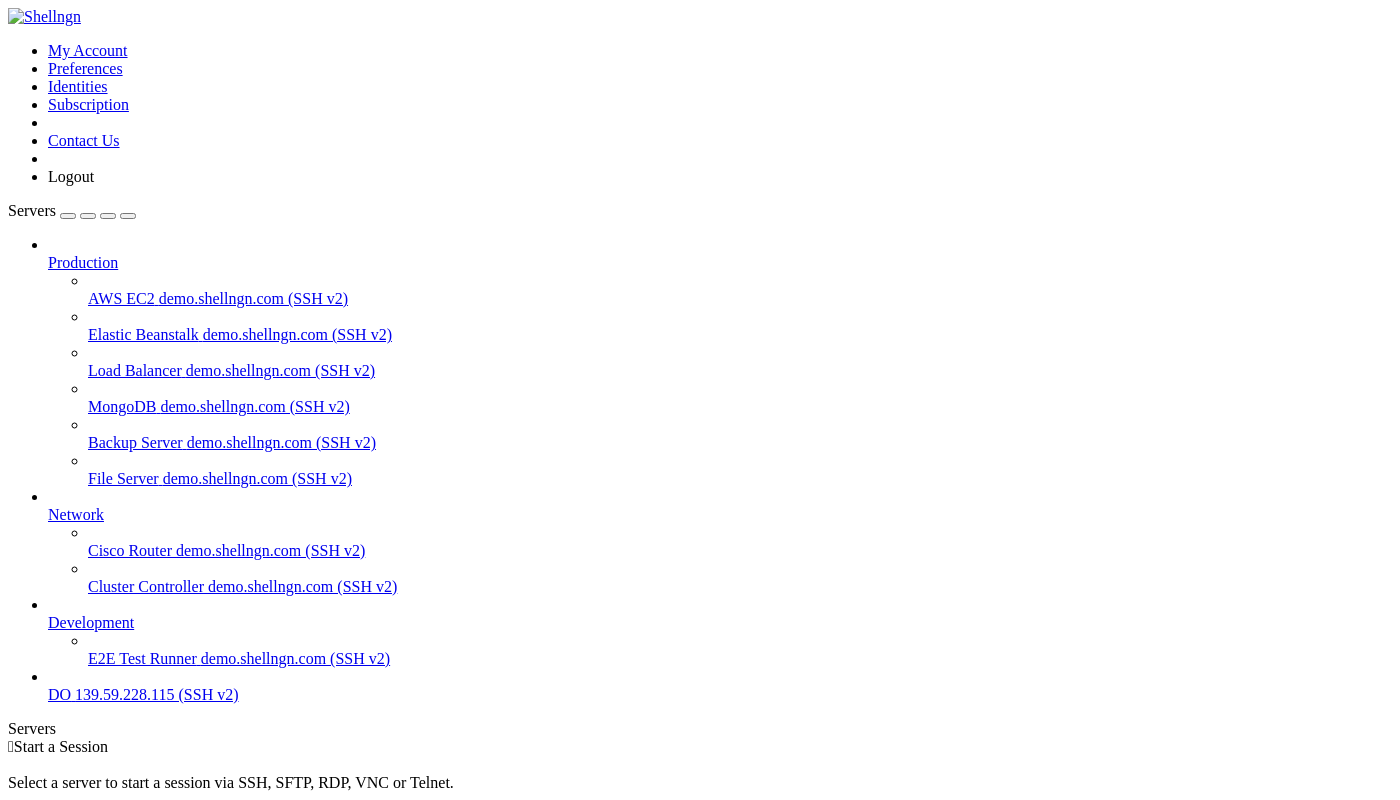 click on "139.59.228.115 (SSH v2)" at bounding box center [156, 694] 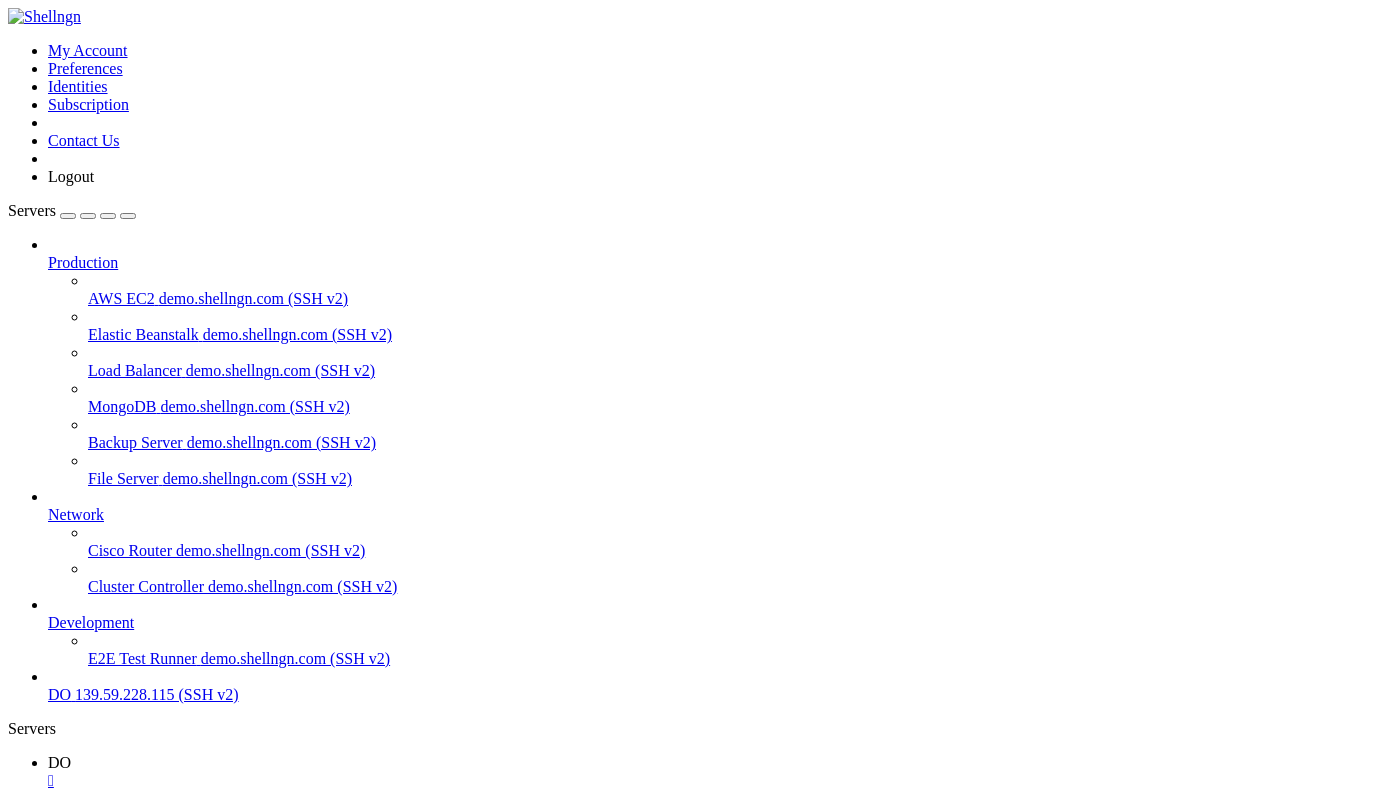 scroll, scrollTop: 0, scrollLeft: 0, axis: both 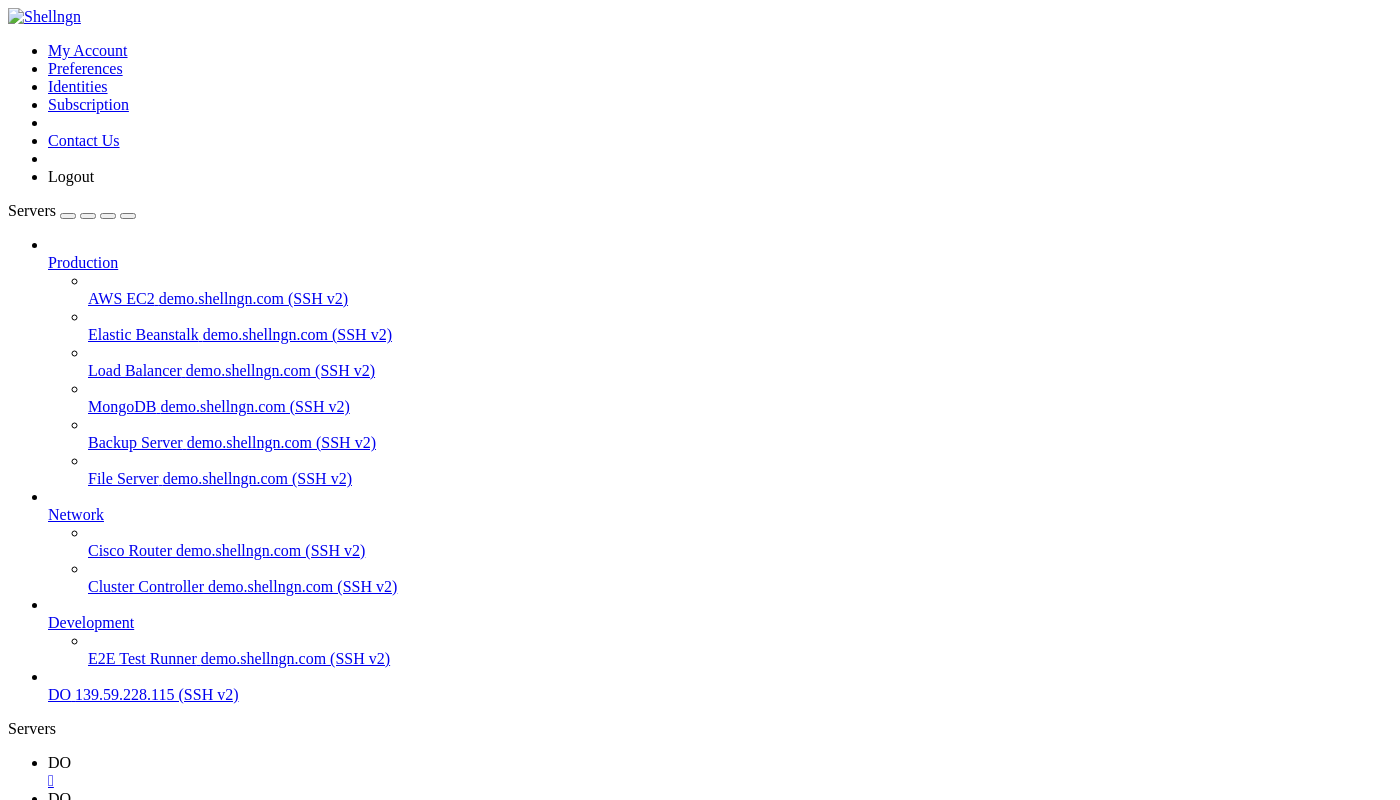 click on "  code" at bounding box center [29, 1326] 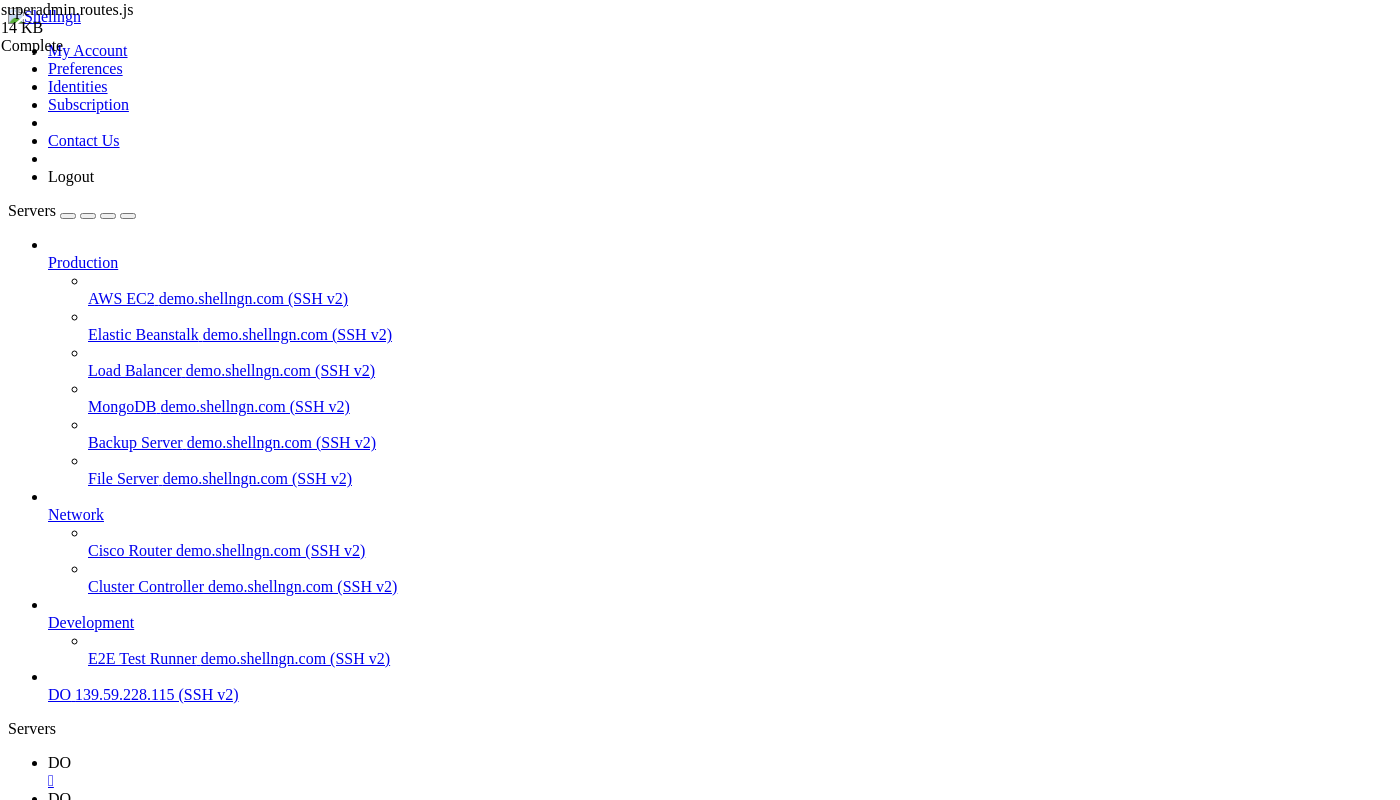 click on "const   express   =   require ( "express" ) ; const   router   =   express . Router ( ) ; const   crypto   =   require ( "crypto" ) ; const   AdminModel   =   require ( '../models/Admin.model' ) ; const   UserModel   =   require ( '../models/User.model' ) ; const   GameSession   =   require ( '../models/GameSession.model' ) ; const   FTGameSession   =   require ( '../models/FTGameSession.model' ) ; const   BettingHistory   =   require ( '../models/BettingHistory.model' ) ; const   FTBettingHistory   =   require ( '../models/FTBettingHistory.model' ) ; const   AdminTransactionModel   =   require ( '../models/AdminTransaction.model' ) ; const   MyTransactionModel   =   require ( '../models/MyTransaction.model' ) const   { startSession }   =   require ( "mongoose" ) ; const   web3   =   require ( "../utils/web3" ) ; const   env   =   require ( "../env" ) ; const   { ERC20_ABI }   =   require ( "../utils/constants" ) ; const   jwt   =   require ( "jsonwebtoken" ) ; // USDT contract instance const   usdtContract" at bounding box center (723, 2363) 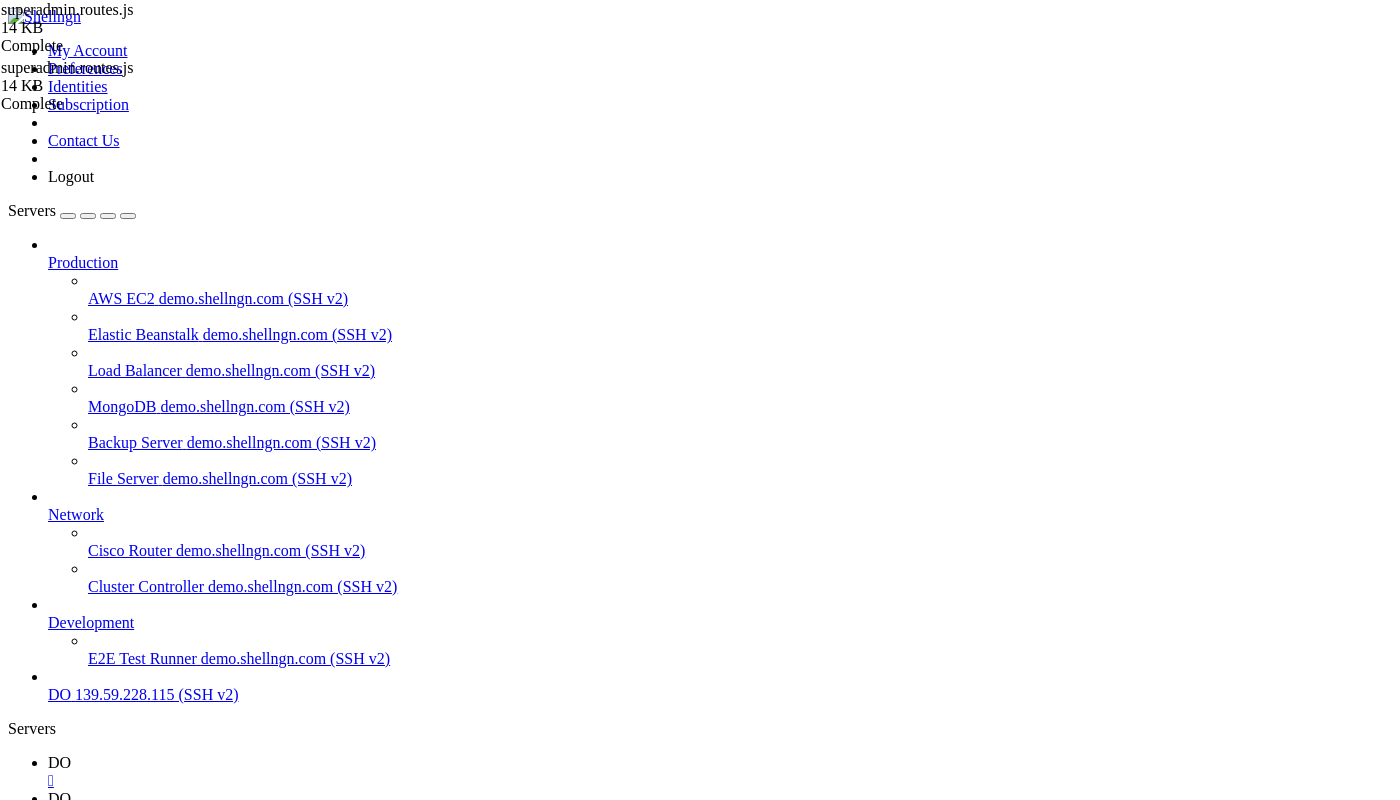 click on "const   express   =   require ( "express" ) ; const   router   =   express . Router ( ) ; const   crypto   =   require ( "crypto" ) ; const   AdminModel   =   require ( '../models/Admin.model' ) ; const   UserModel   =   require ( '../models/User.model' ) ; const   GameSession   =   require ( '../models/GameSession.model' ) ; const   FTGameSession   =   require ( '../models/FTGameSession.model' ) ; const   BettingHistory   =   require ( '../models/BettingHistory.model' ) ; const   FTBettingHistory   =   require ( '../models/FTBettingHistory.model' ) ; const   AdminTransactionModel   =   require ( '../models/AdminTransaction.model' ) ; const   MyTransactionModel   =   require ( '../models/MyTransaction.model' ) const   { startSession }   =   require ( "mongoose" ) ; const   web3   =   require ( "../utils/web3" ) ; const   env   =   require ( "../env" ) ; const   { ERC20_ABI }   =   require ( "../utils/constants" ) ; const   jwt   =   require ( "jsonwebtoken" ) ; // USDT contract instance const   usdtContract" at bounding box center (723, 2363) 